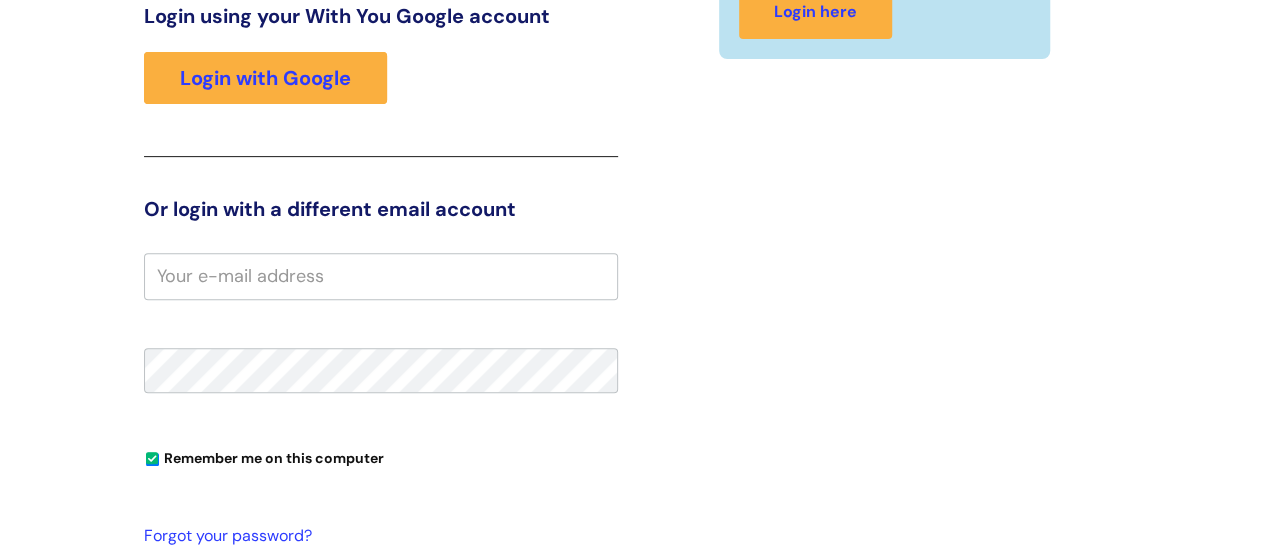 scroll, scrollTop: 0, scrollLeft: 0, axis: both 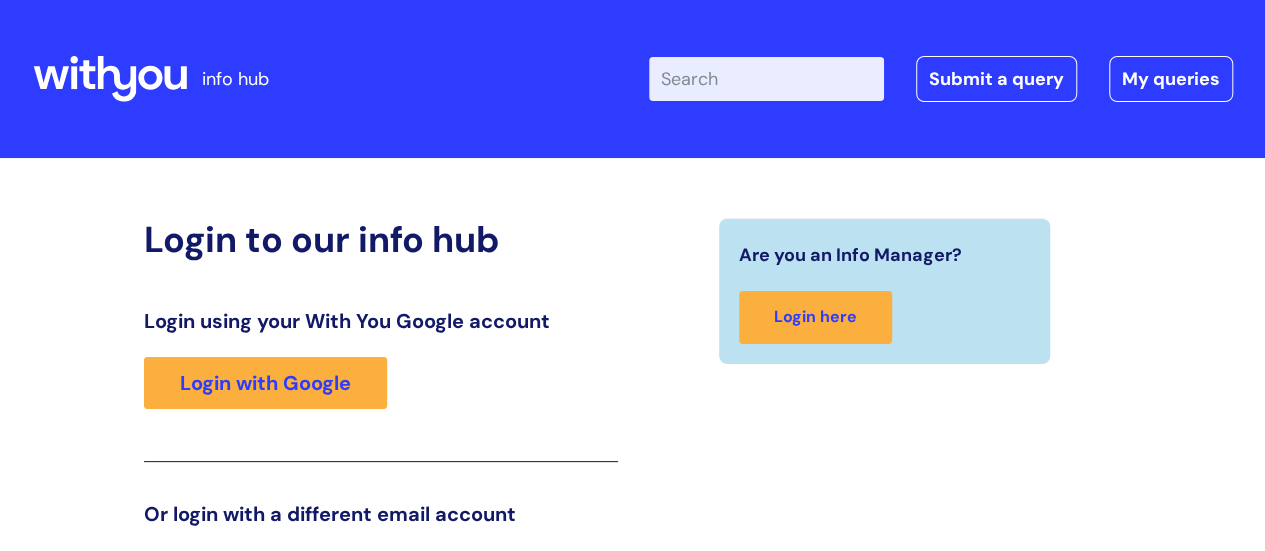 click on "Enter your search term here..." at bounding box center (766, 79) 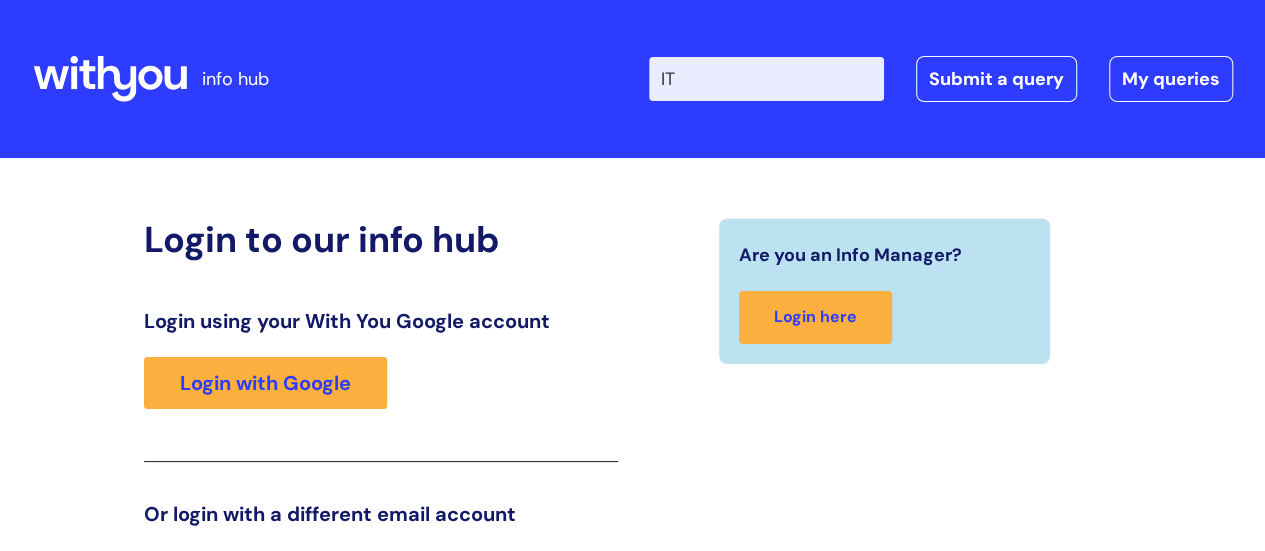 type on "IT" 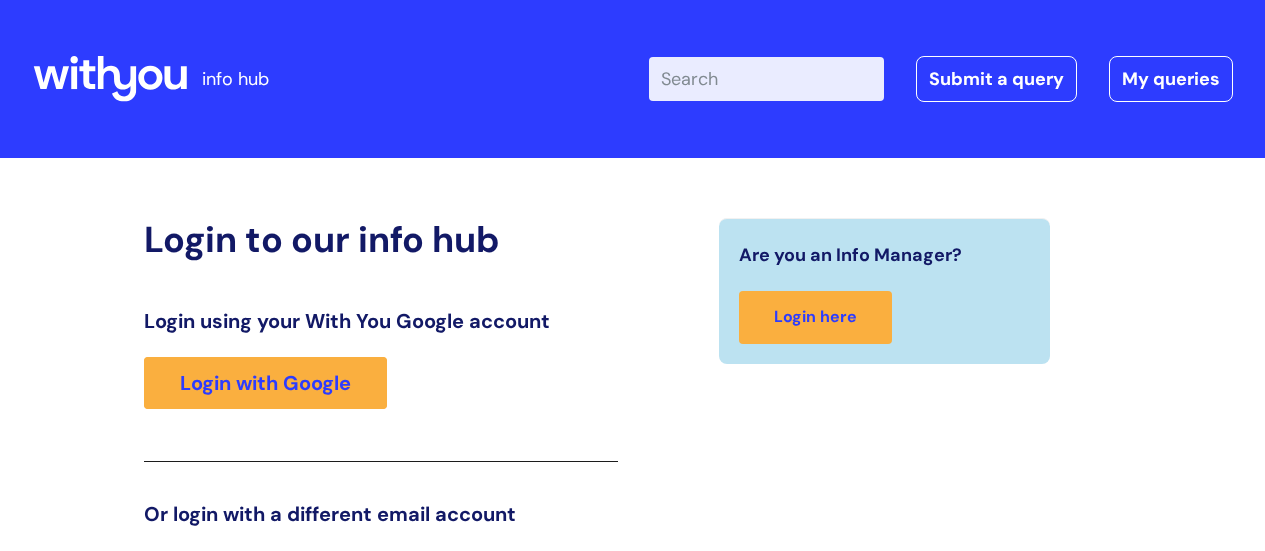 scroll, scrollTop: 305, scrollLeft: 0, axis: vertical 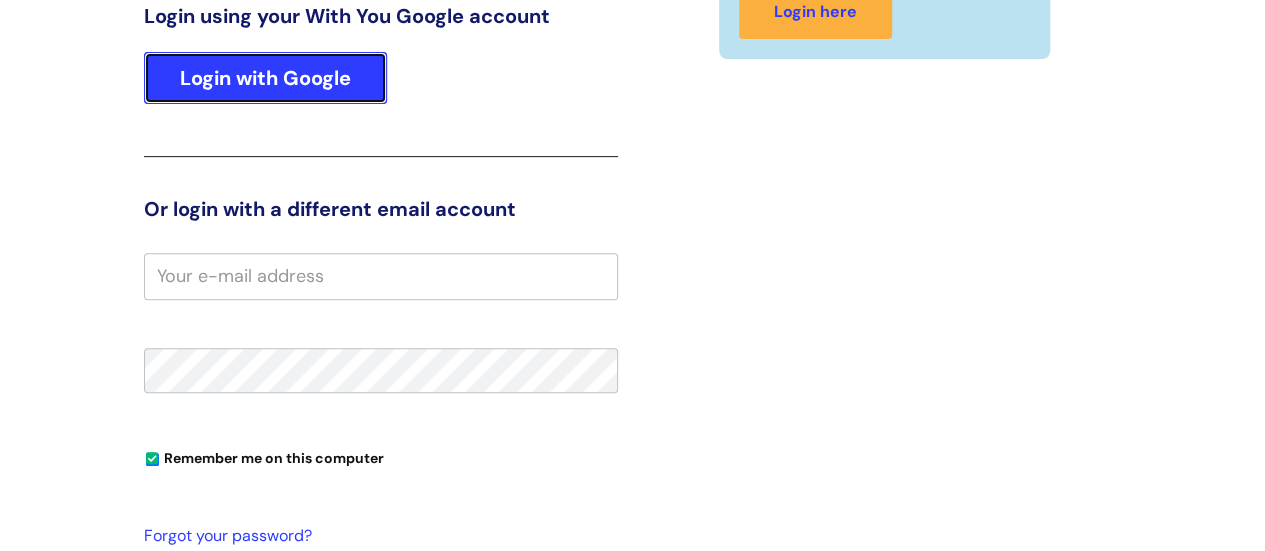 click on "Login with Google" at bounding box center [265, 78] 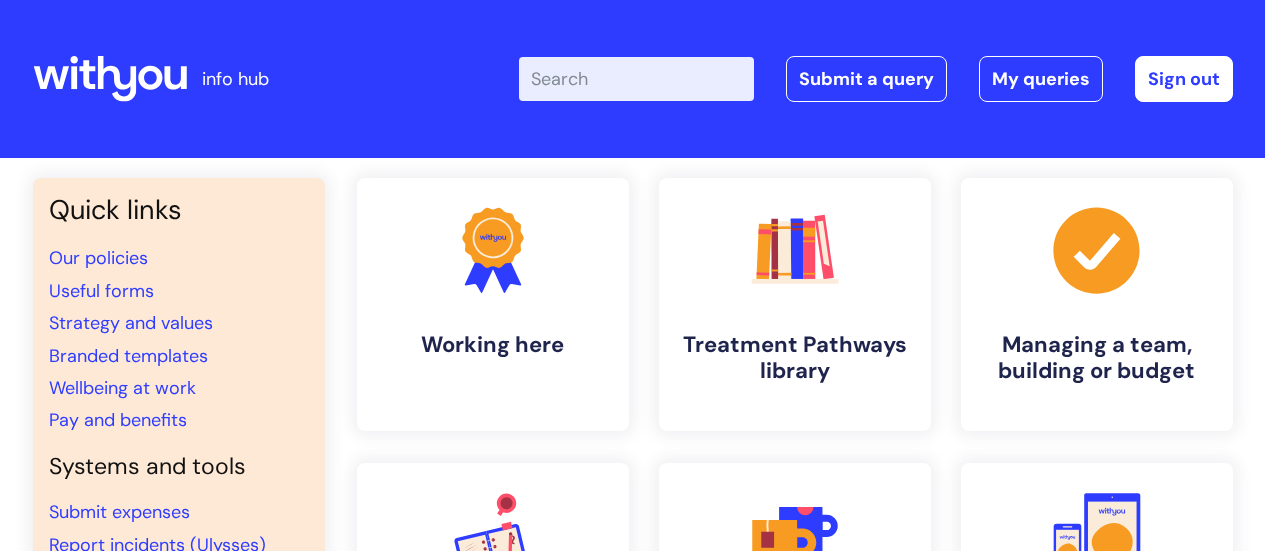 scroll, scrollTop: 0, scrollLeft: 0, axis: both 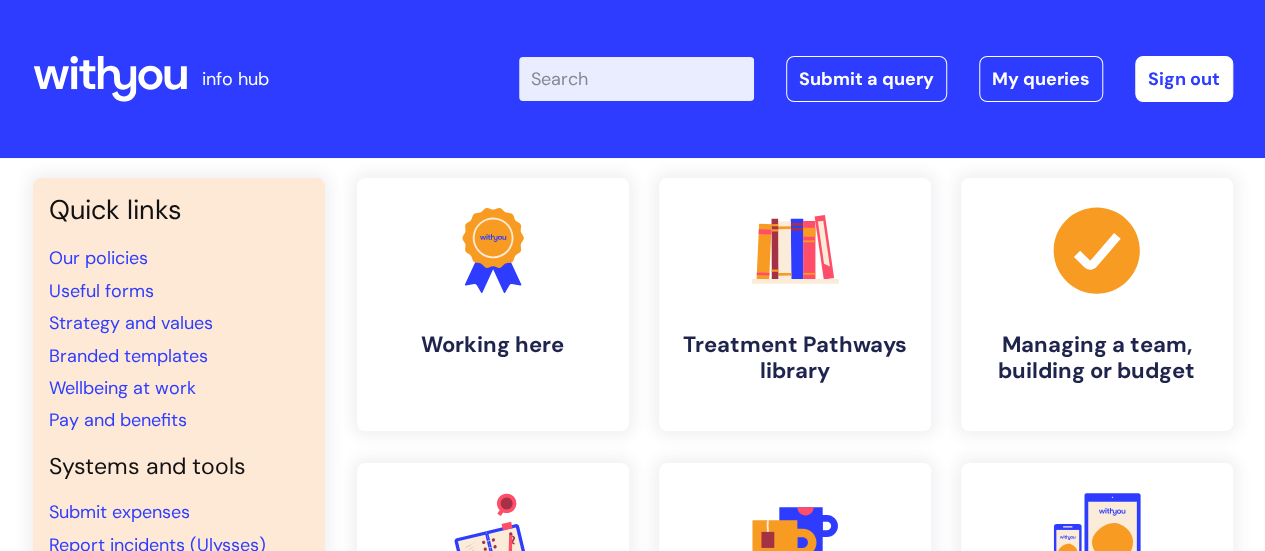 click on "Enter your search term here..." at bounding box center (636, 79) 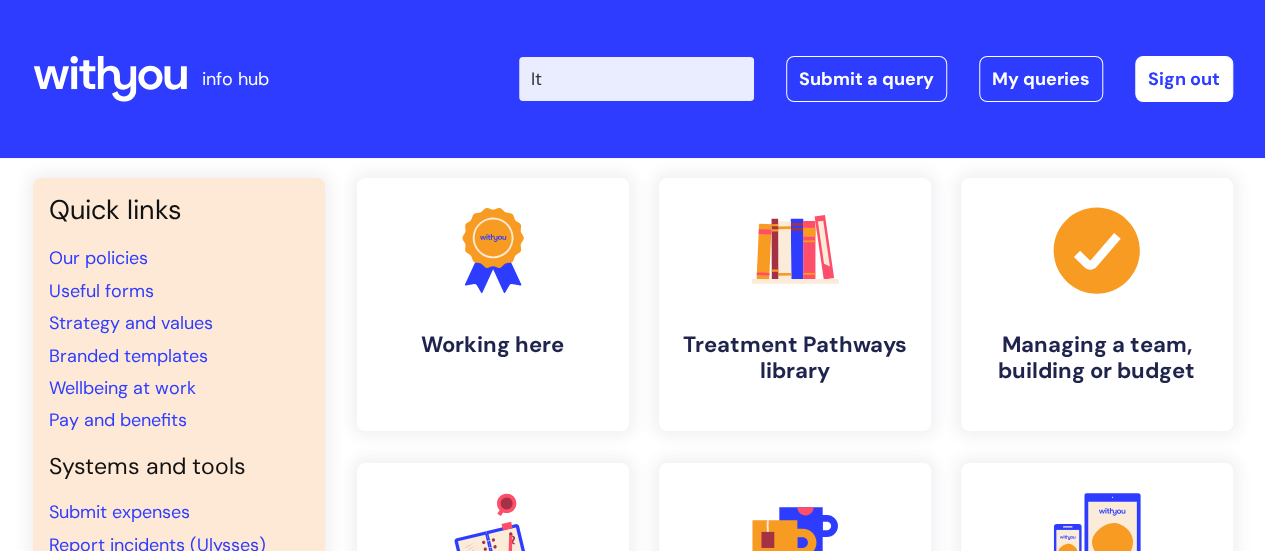 type on "It" 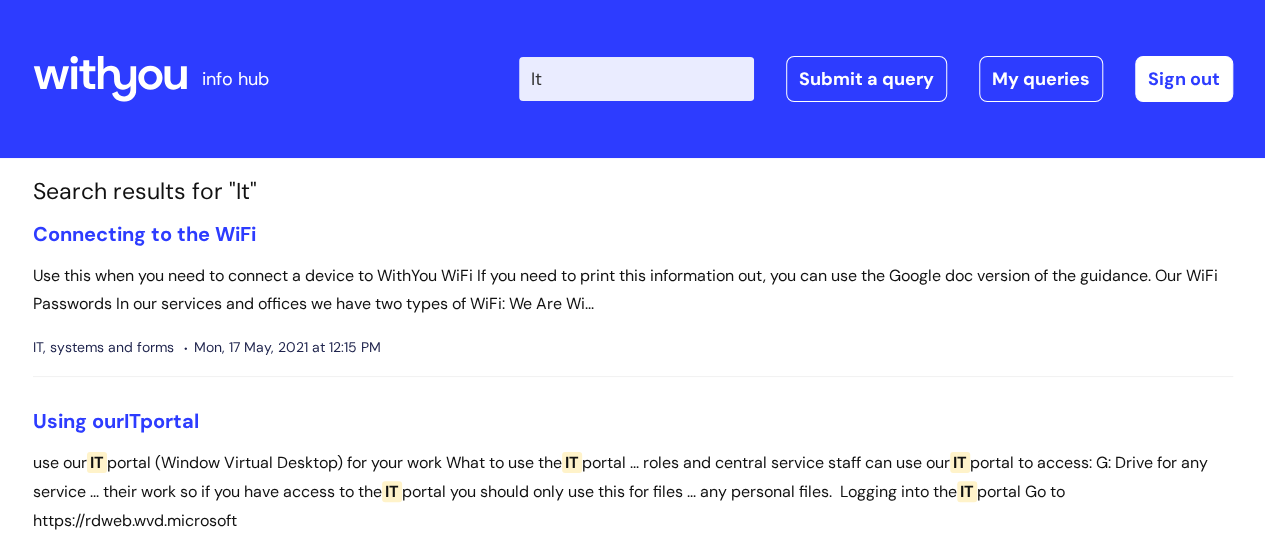 scroll, scrollTop: 100, scrollLeft: 0, axis: vertical 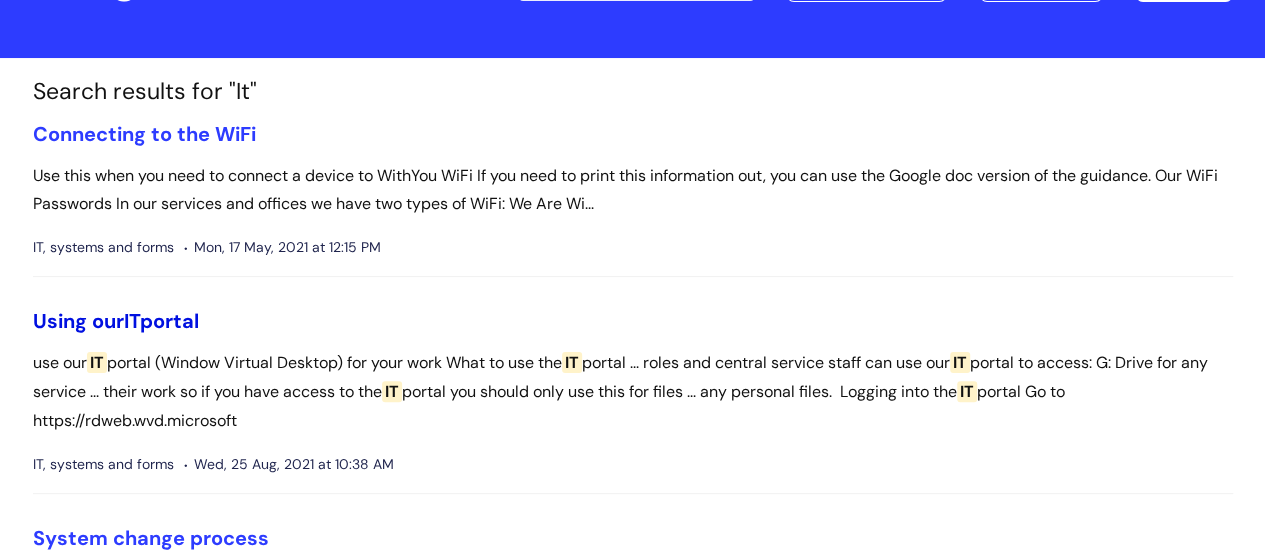 click on "IT" at bounding box center (132, 321) 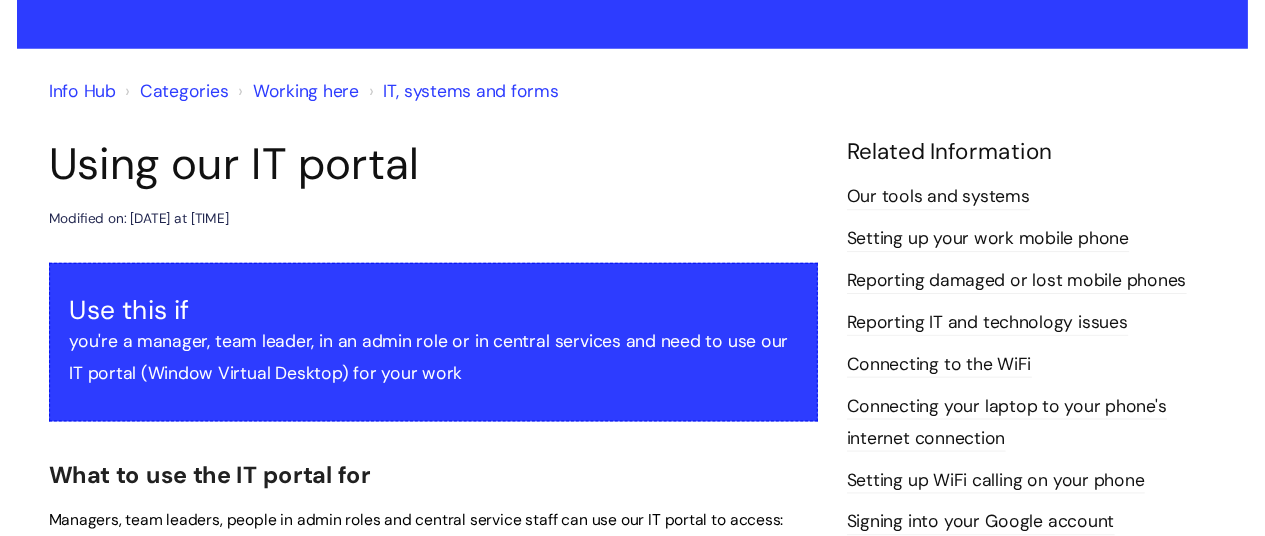 scroll, scrollTop: 0, scrollLeft: 0, axis: both 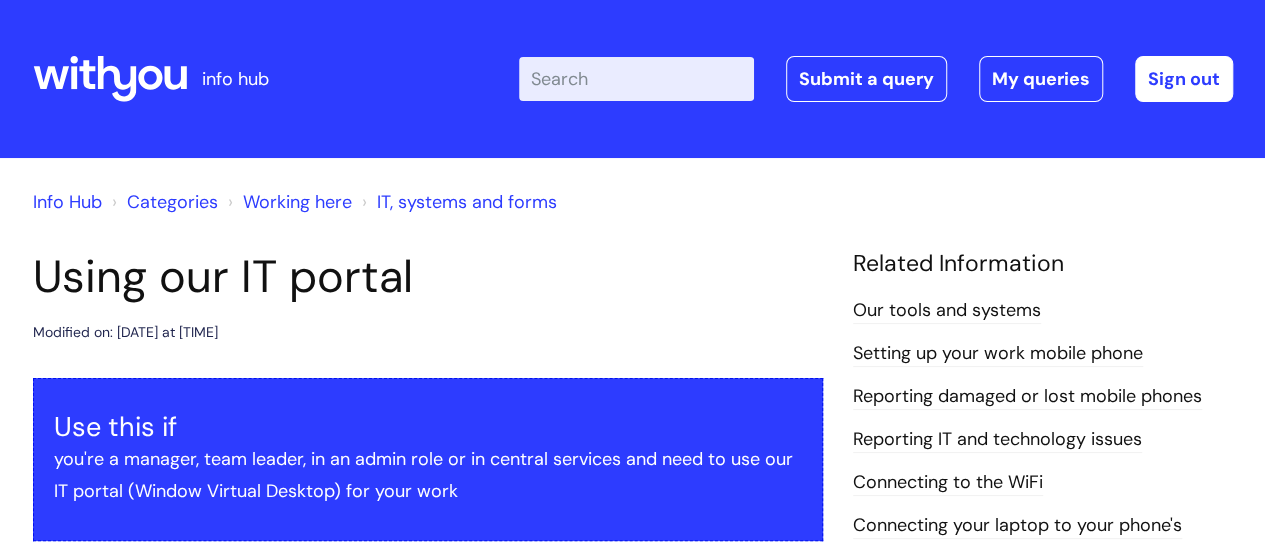 click on "Enter your search term here..." at bounding box center (636, 79) 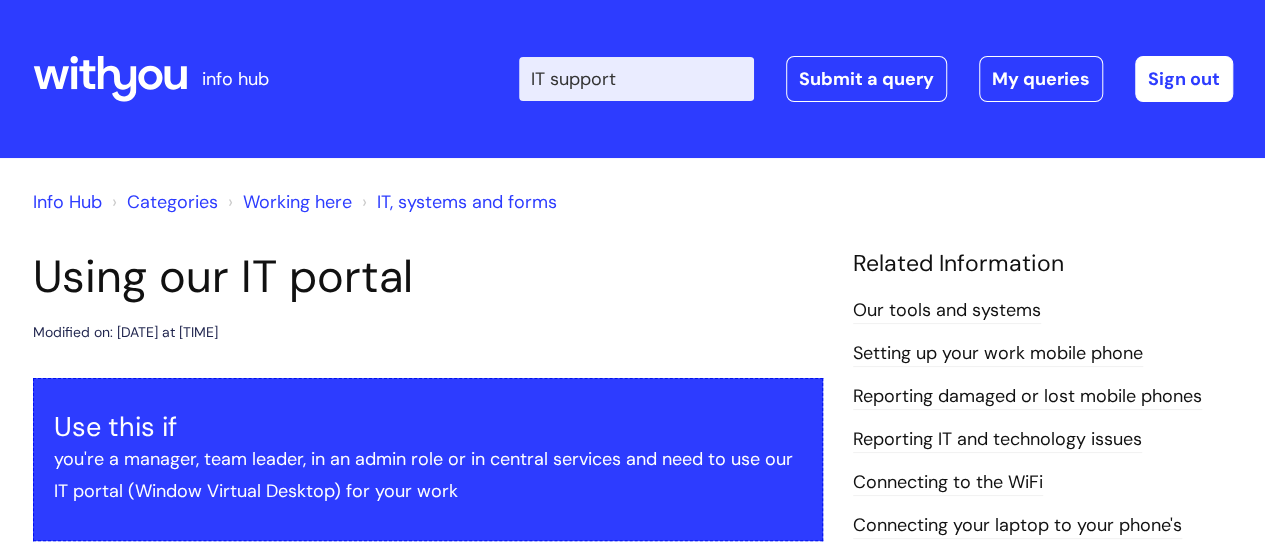 type on "IT support" 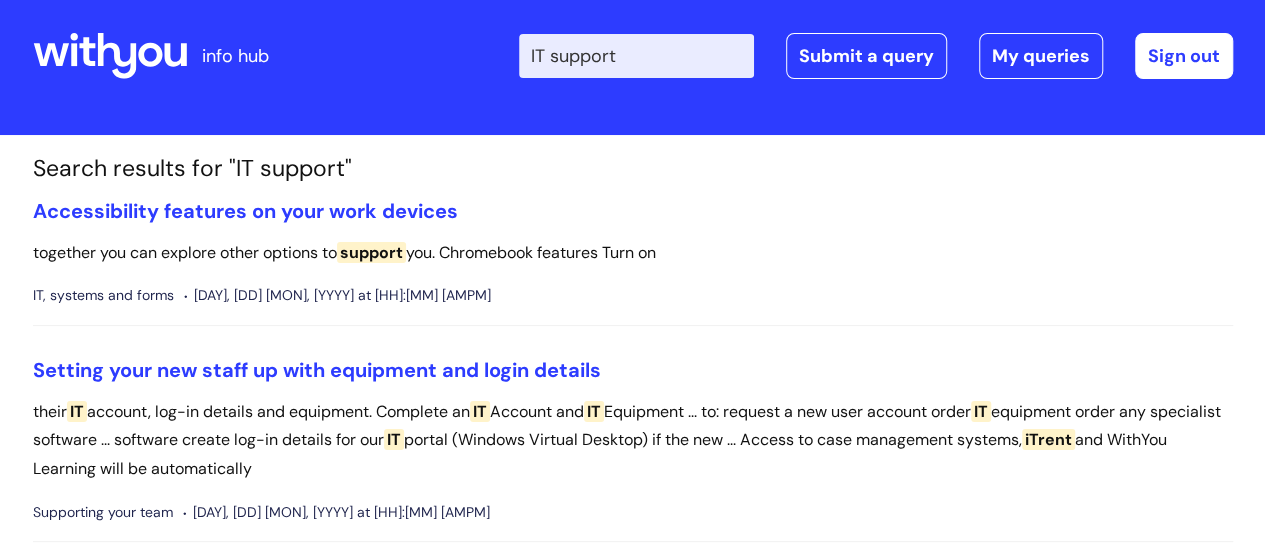 scroll, scrollTop: 0, scrollLeft: 0, axis: both 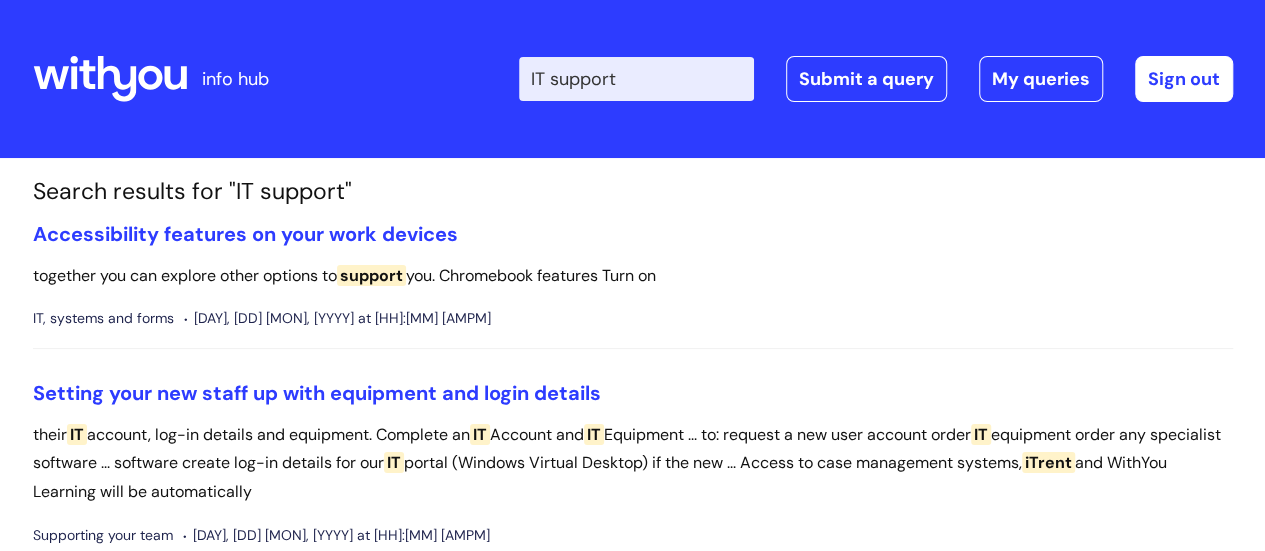 click on "IT support" at bounding box center (636, 79) 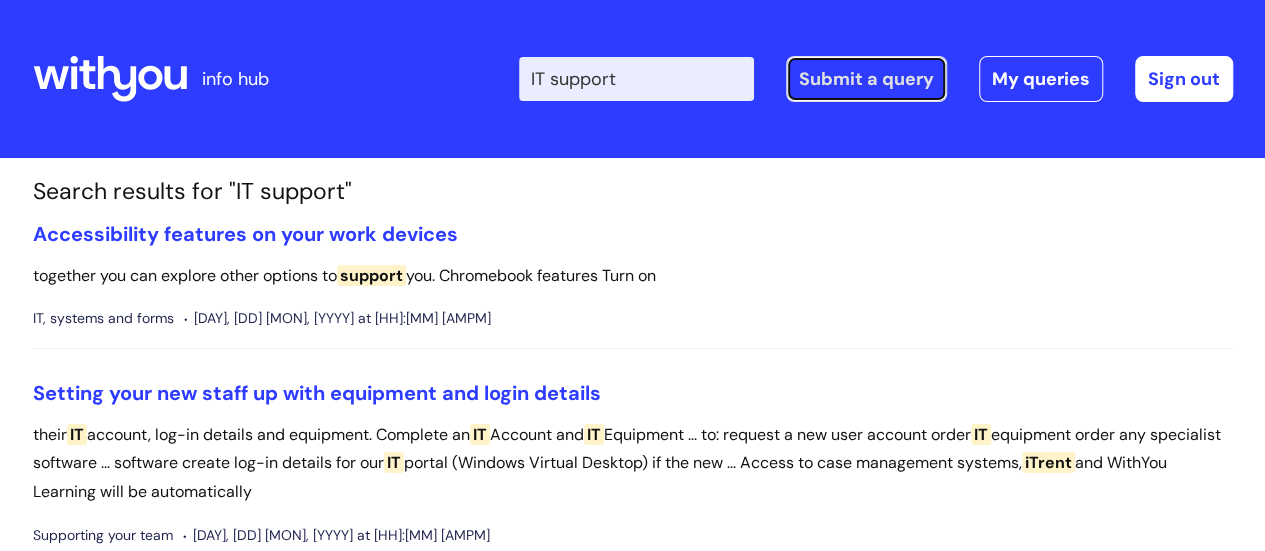 click on "Submit a query" at bounding box center (866, 79) 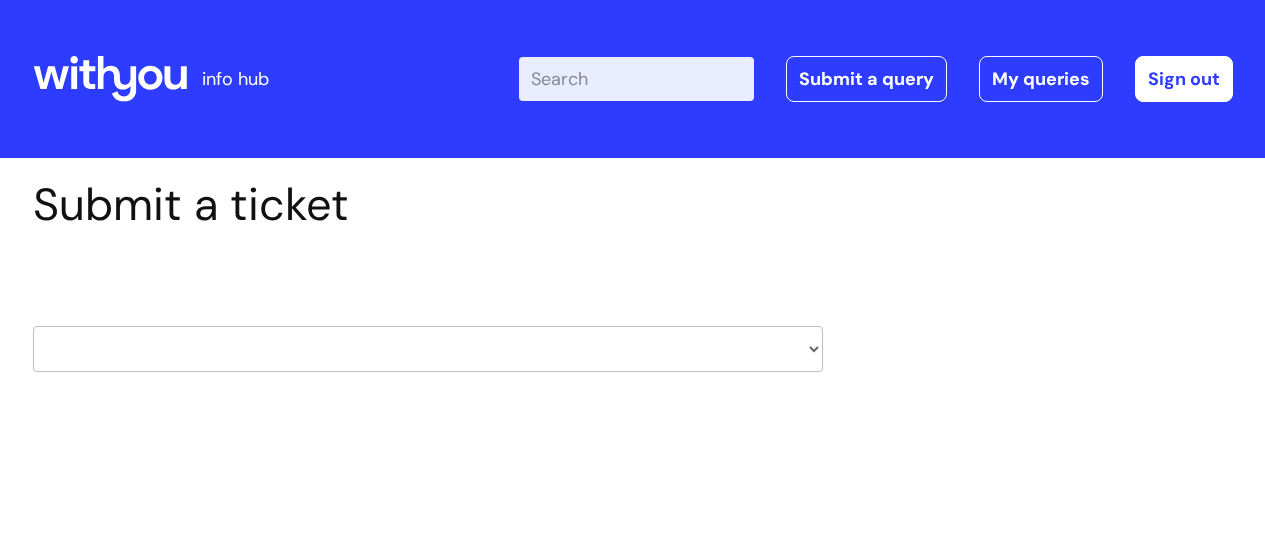 scroll, scrollTop: 0, scrollLeft: 0, axis: both 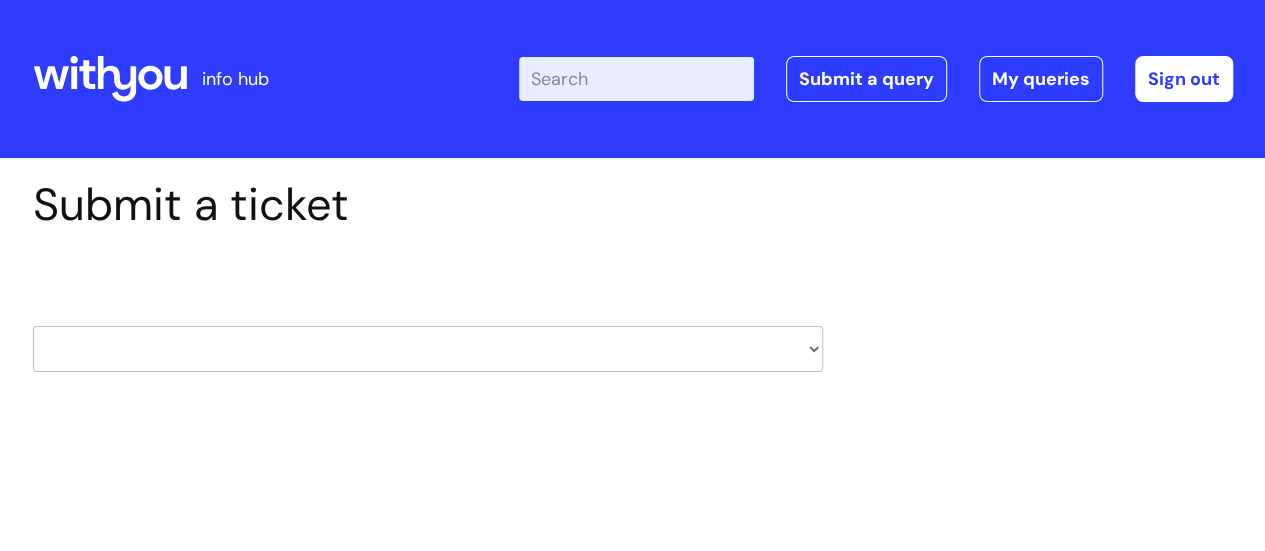 click on "HR / People
IT and Support
Clinical Drug Alerts
Finance Accounts
Data Support Team
Data Protection
External Communications
Learning and Development
Information Requests & Reports - Data Analysts
Insurance
Internal Communications
Pensions
Surrey NHS Talking Therapies
Payroll
Safeguarding" at bounding box center [428, 349] 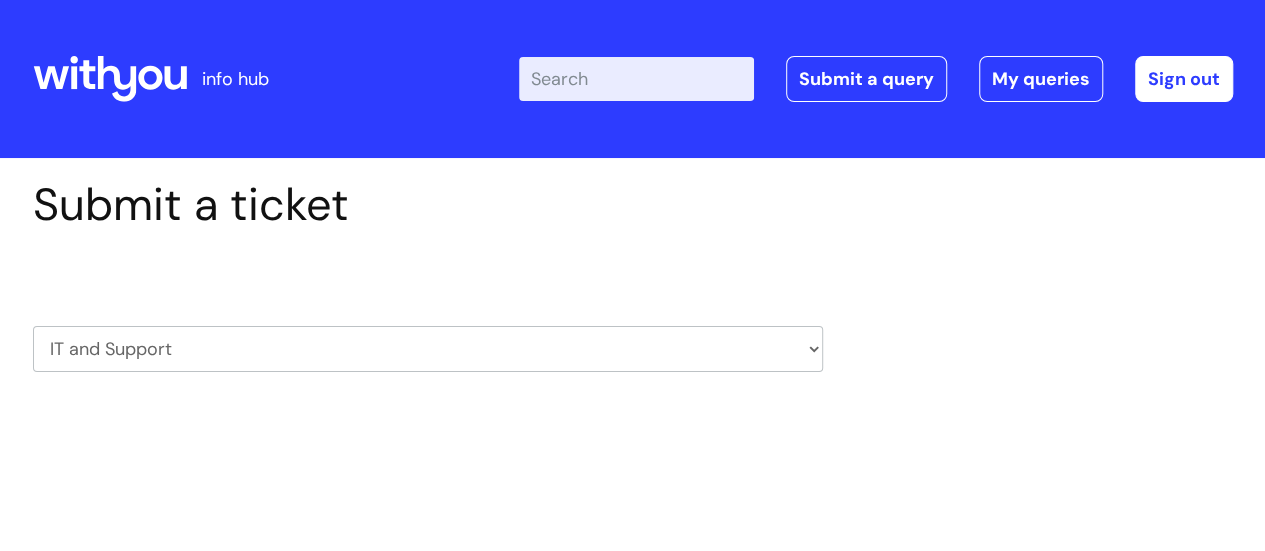 click on "HR / People
IT and Support
Clinical Drug Alerts
Finance Accounts
Data Support Team
Data Protection
External Communications
Learning and Development
Information Requests & Reports - Data Analysts
Insurance
Internal Communications
Pensions
Surrey NHS Talking Therapies
Payroll
Safeguarding" at bounding box center [428, 349] 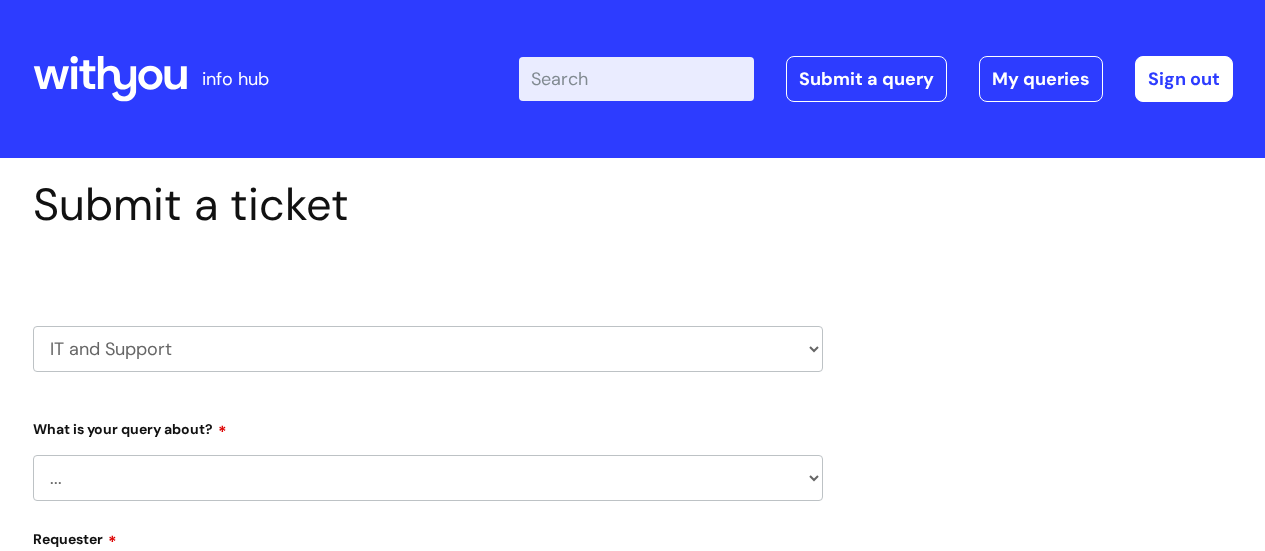 scroll, scrollTop: 0, scrollLeft: 0, axis: both 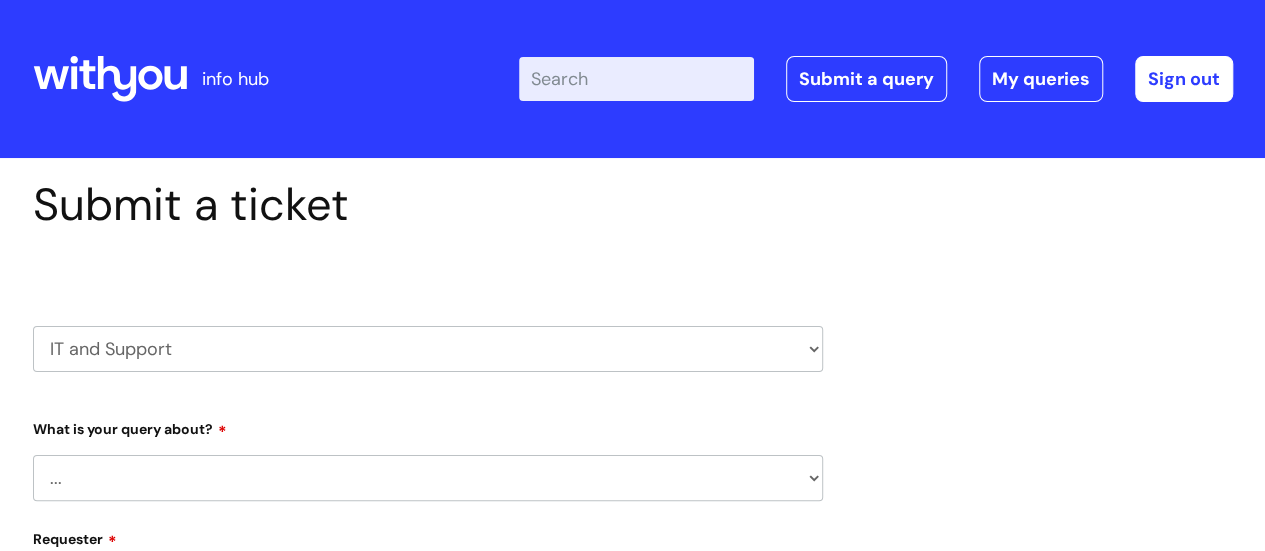 select on "[PHONE]" 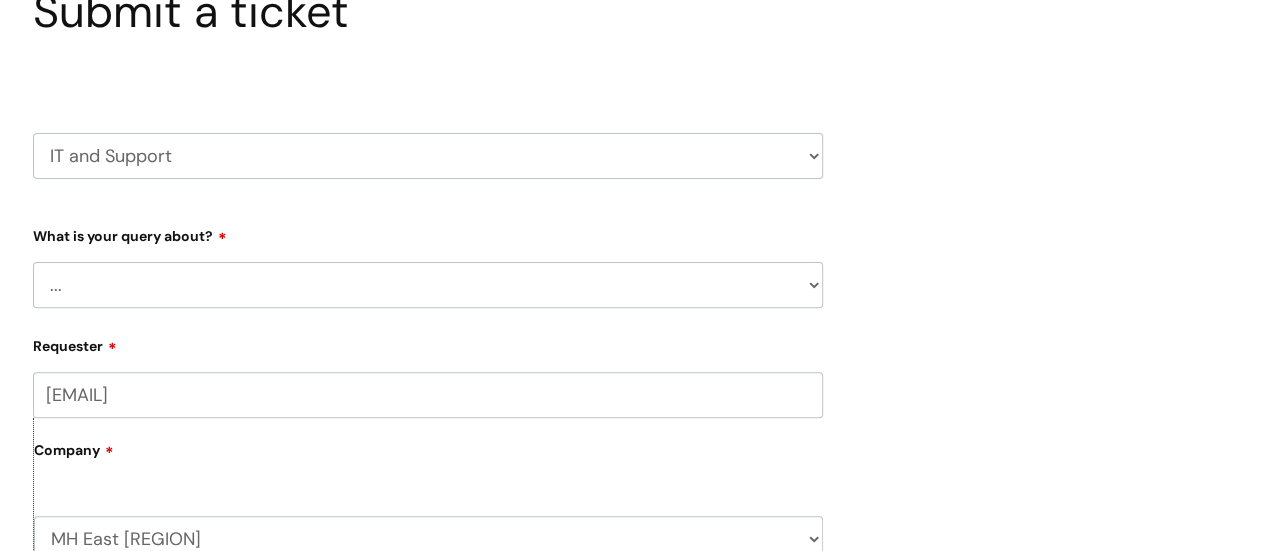 scroll, scrollTop: 200, scrollLeft: 0, axis: vertical 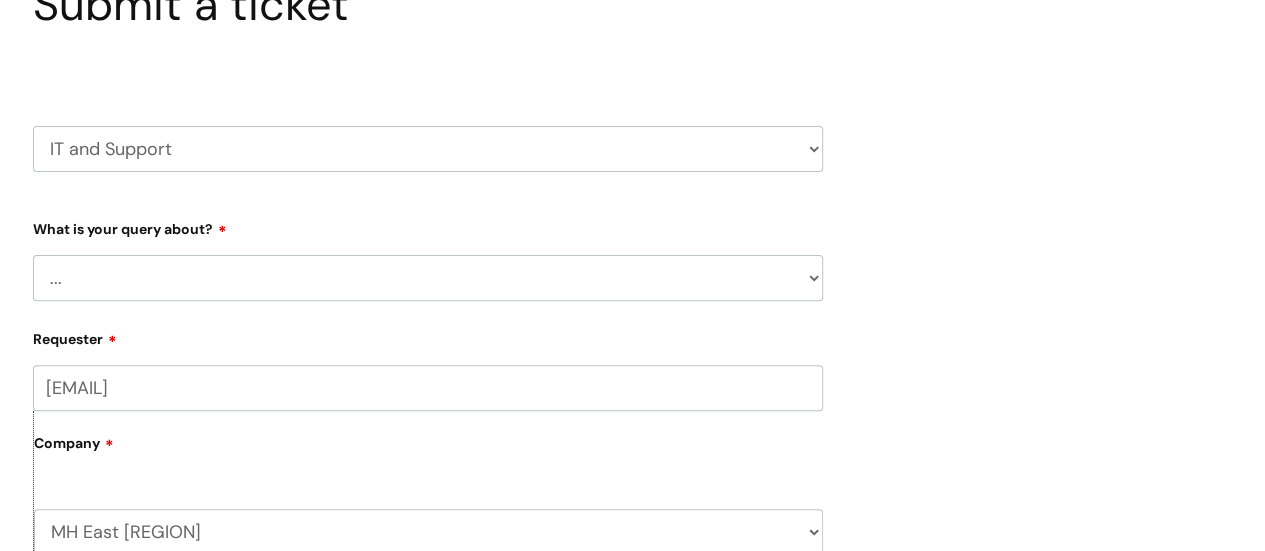 click on "...
Mobile Phone Reset & MFA
Accounts, Starters and Leavers
IT Hardware issue
I need help logging in
Printing & Scanning
Something Else
System/software" at bounding box center (428, 278) 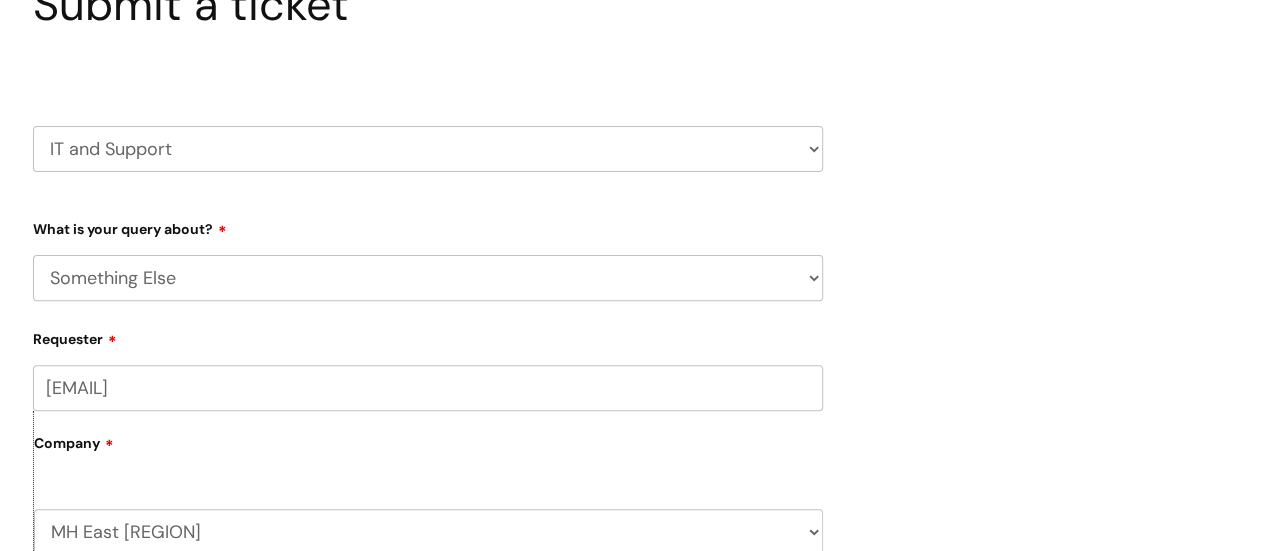 click on "...
Mobile Phone Reset & MFA
Accounts, Starters and Leavers
IT Hardware issue
I need help logging in
Printing & Scanning
Something Else
System/software" at bounding box center (428, 278) 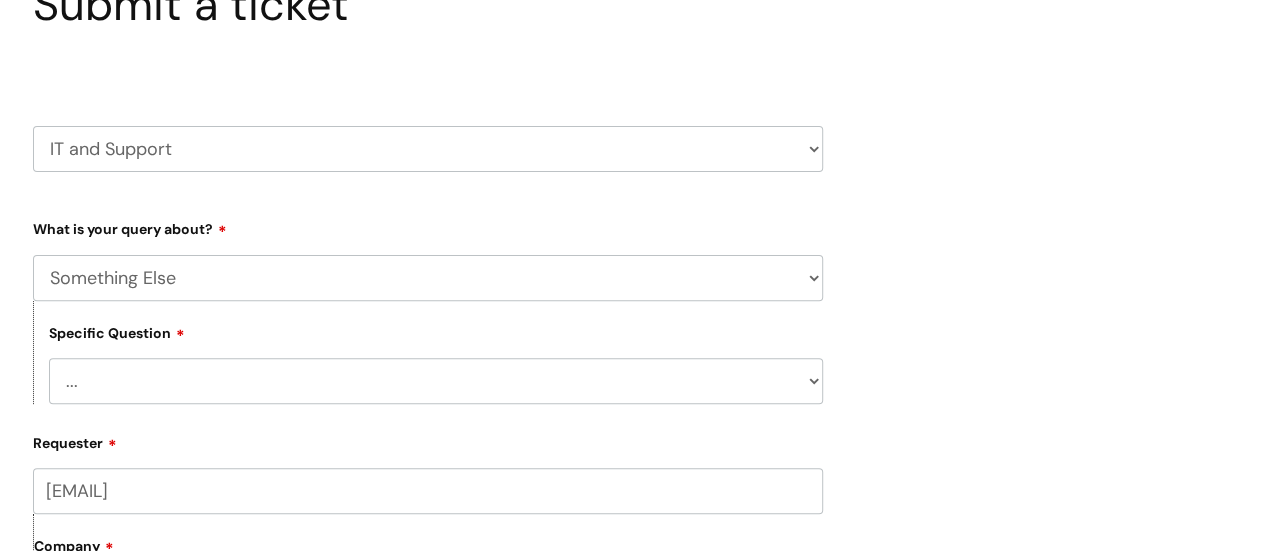 click on "... My problem is not listed" at bounding box center [436, 381] 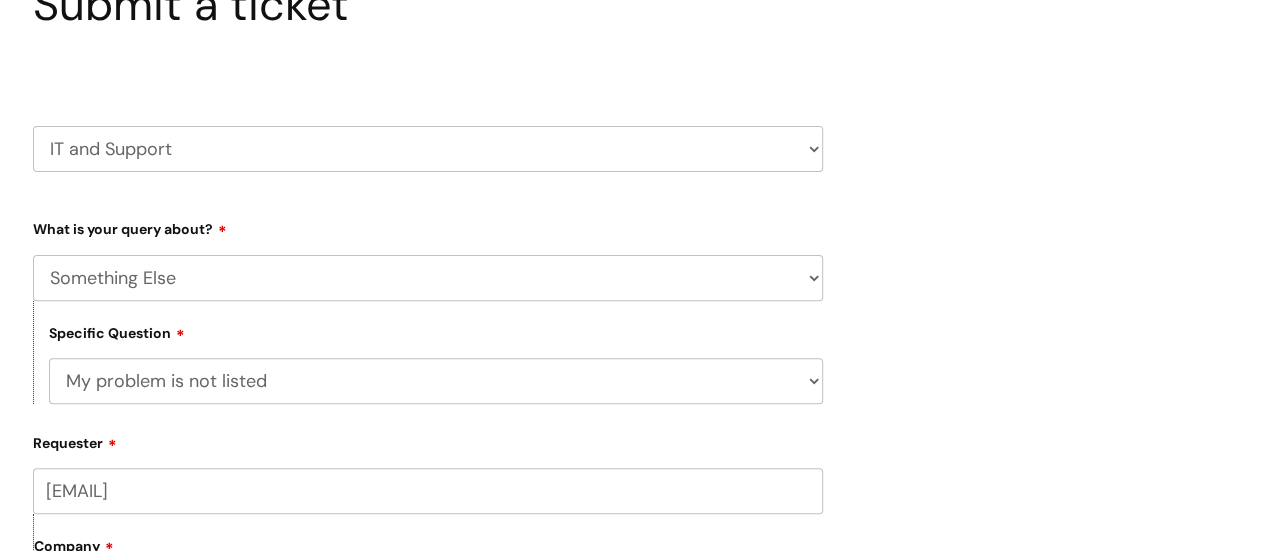 click on "... My problem is not listed" at bounding box center [436, 381] 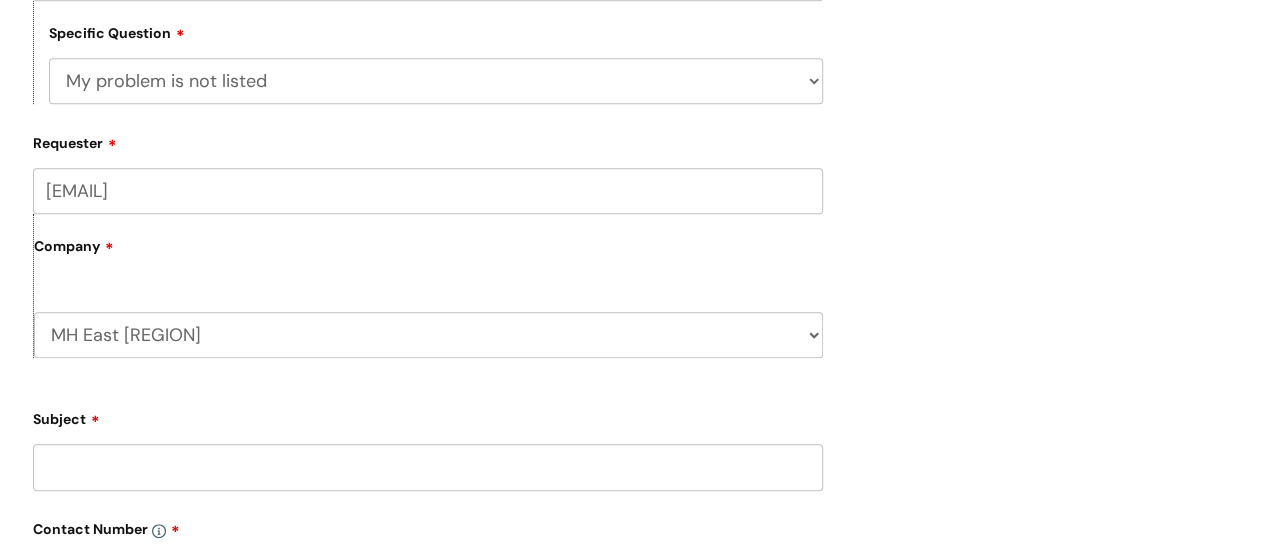 scroll, scrollTop: 800, scrollLeft: 0, axis: vertical 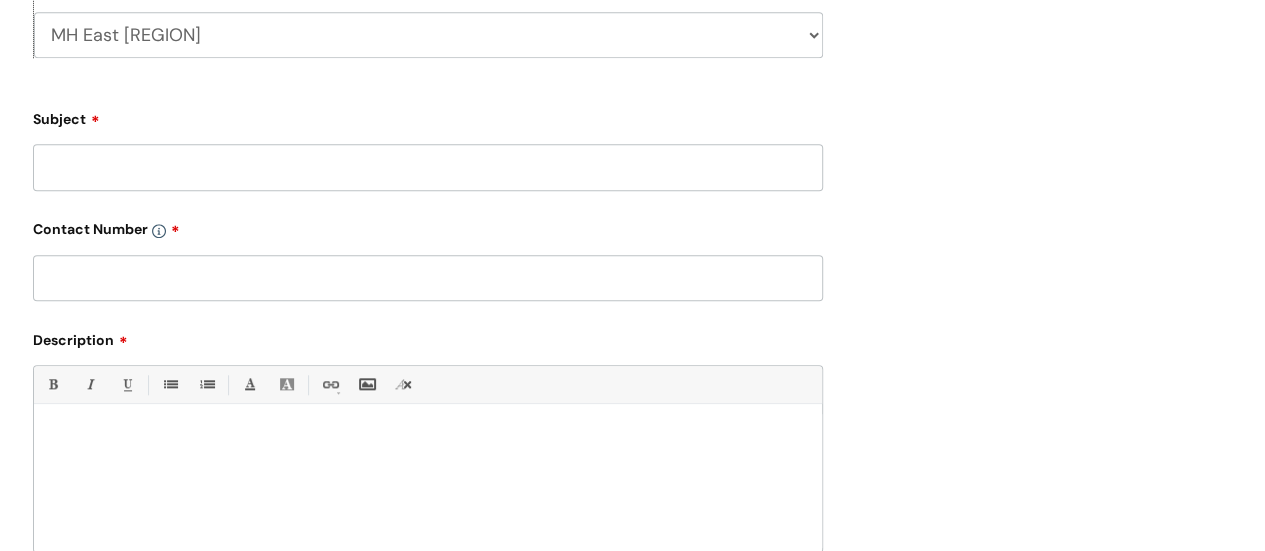 click on "Subject" at bounding box center (428, 167) 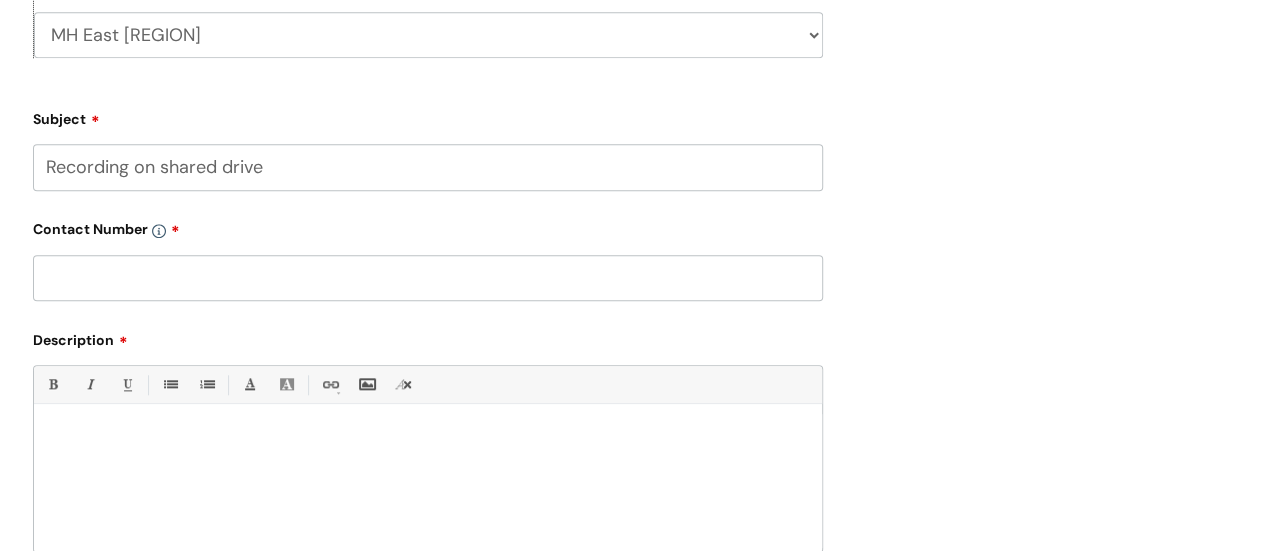 type on "Recording on shared drive" 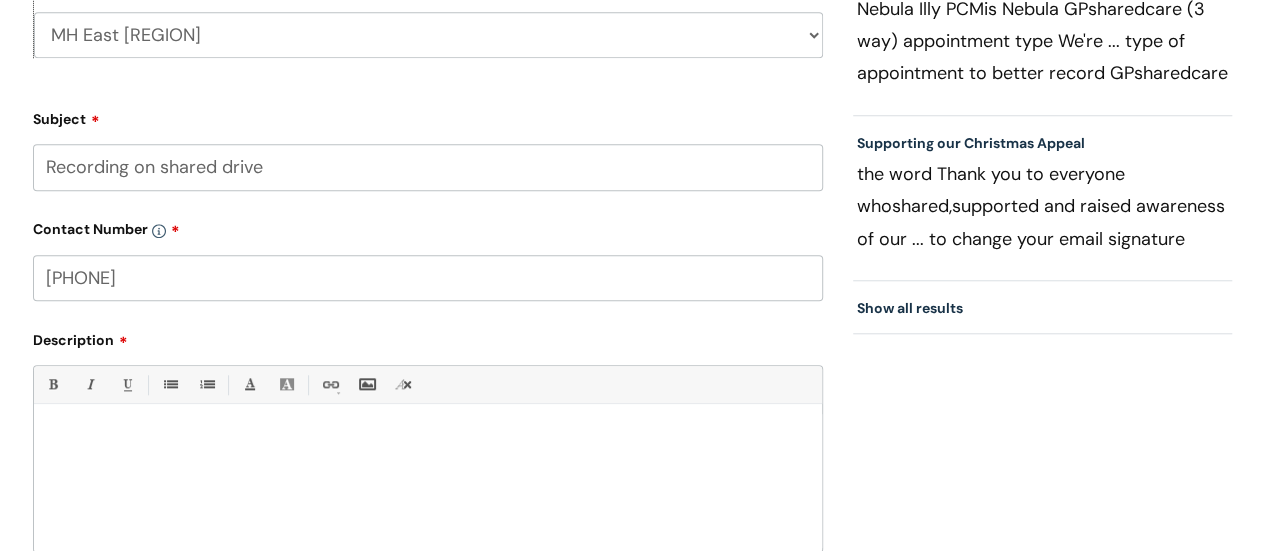 type on "[PHONE]" 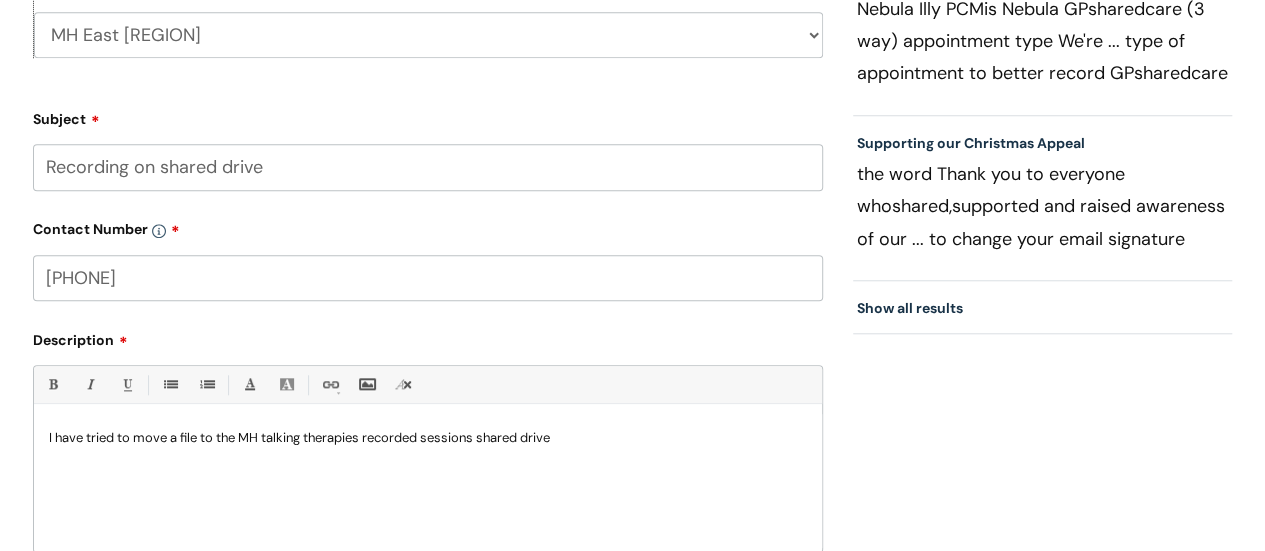 drag, startPoint x: 202, startPoint y: 433, endPoint x: 202, endPoint y: 455, distance: 22 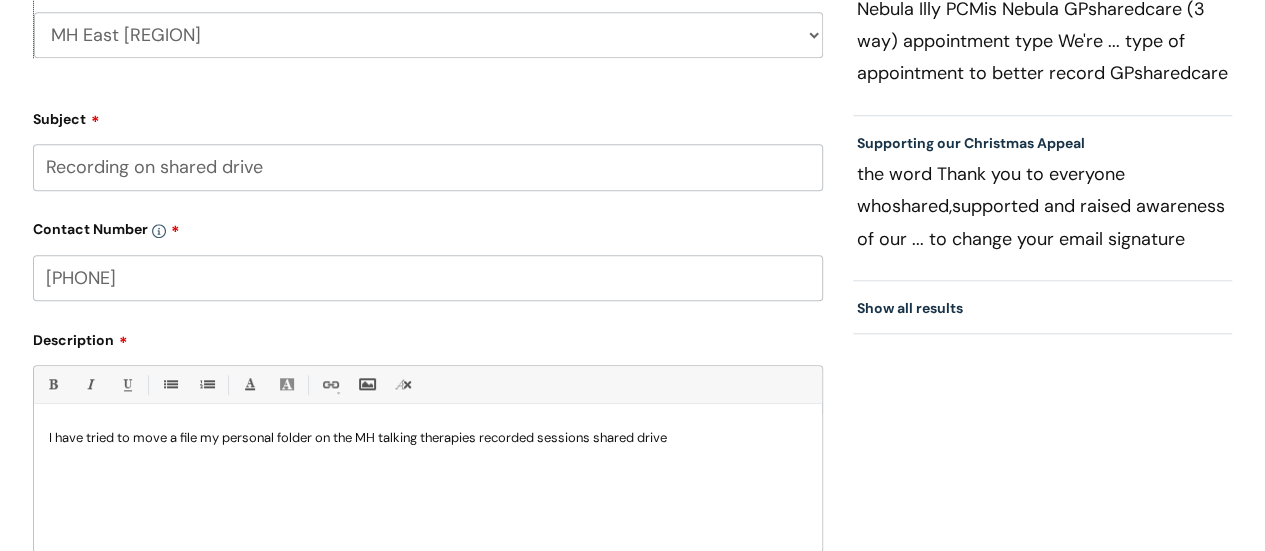 click on "I have tried to move a file my personal folder on the MH talking therapies recorded sessions shared drive" at bounding box center (428, 438) 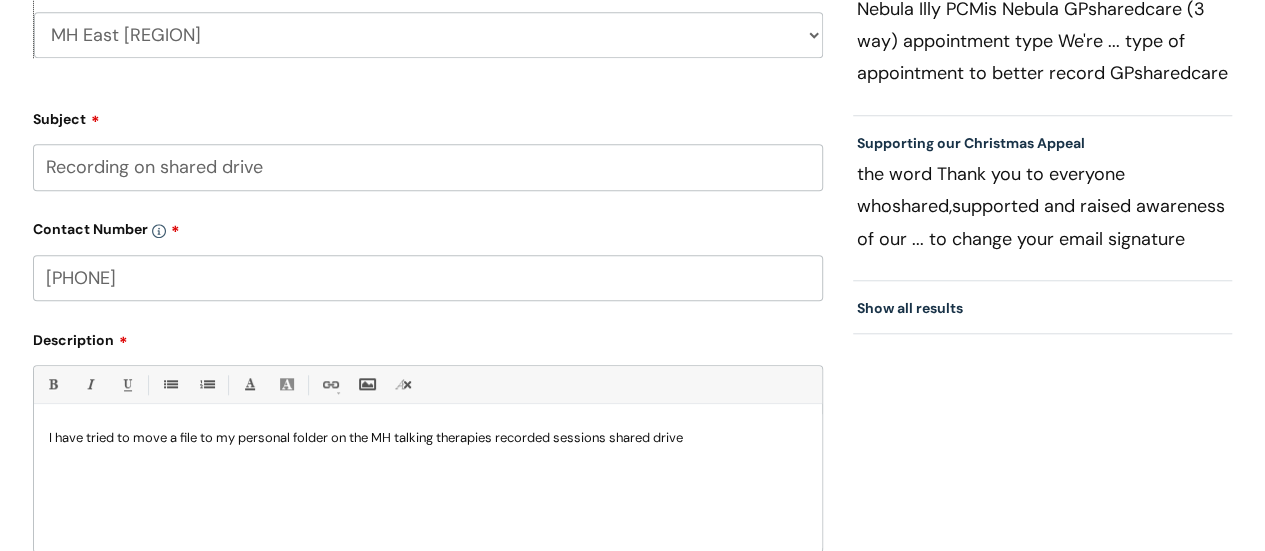drag, startPoint x: 772, startPoint y: 427, endPoint x: 770, endPoint y: 438, distance: 11.18034 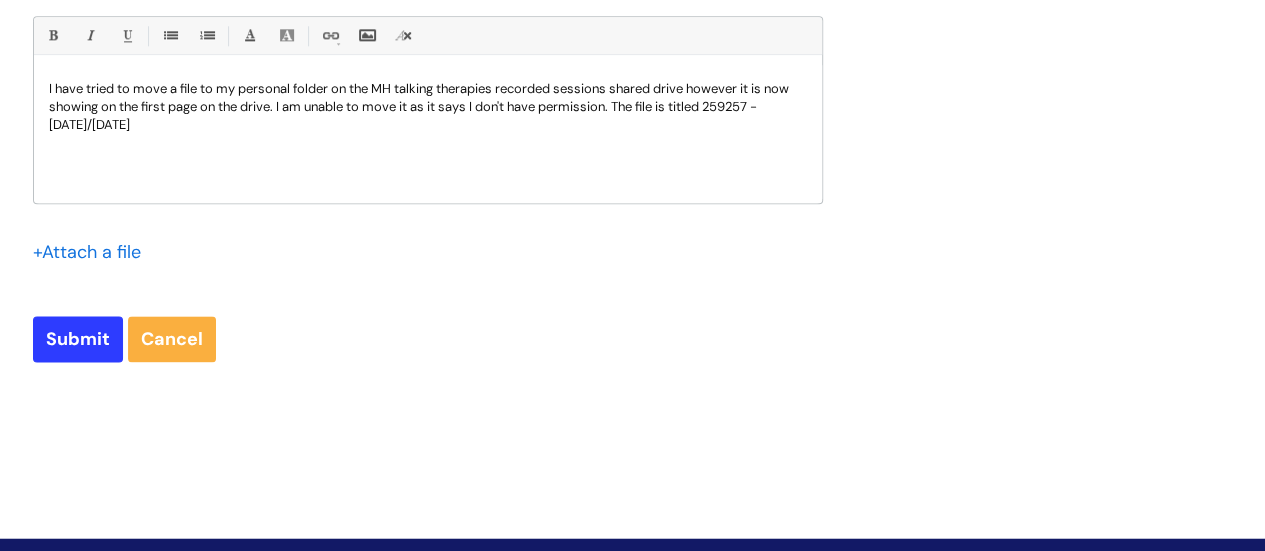 scroll, scrollTop: 982, scrollLeft: 0, axis: vertical 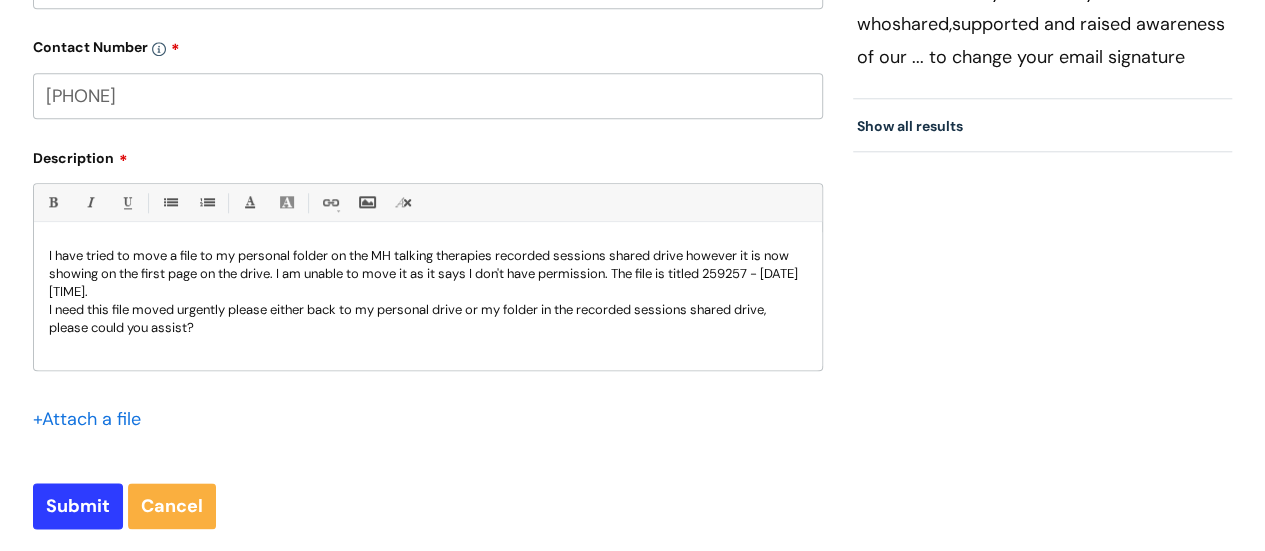 drag, startPoint x: 348, startPoint y: 267, endPoint x: 421, endPoint y: 335, distance: 99.764725 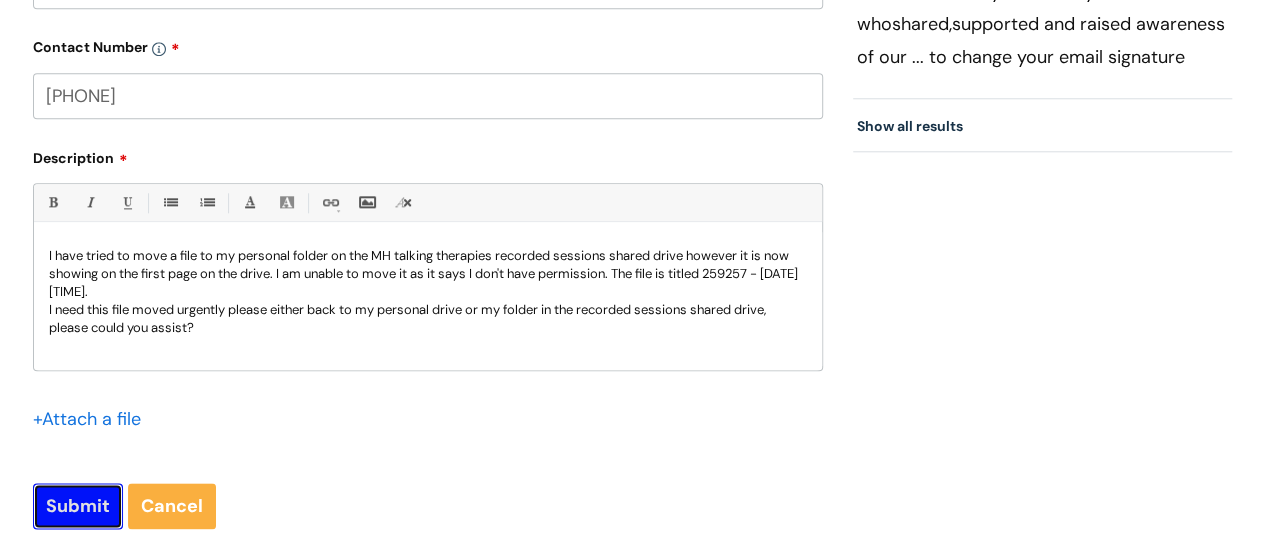 click on "Submit" at bounding box center [78, 506] 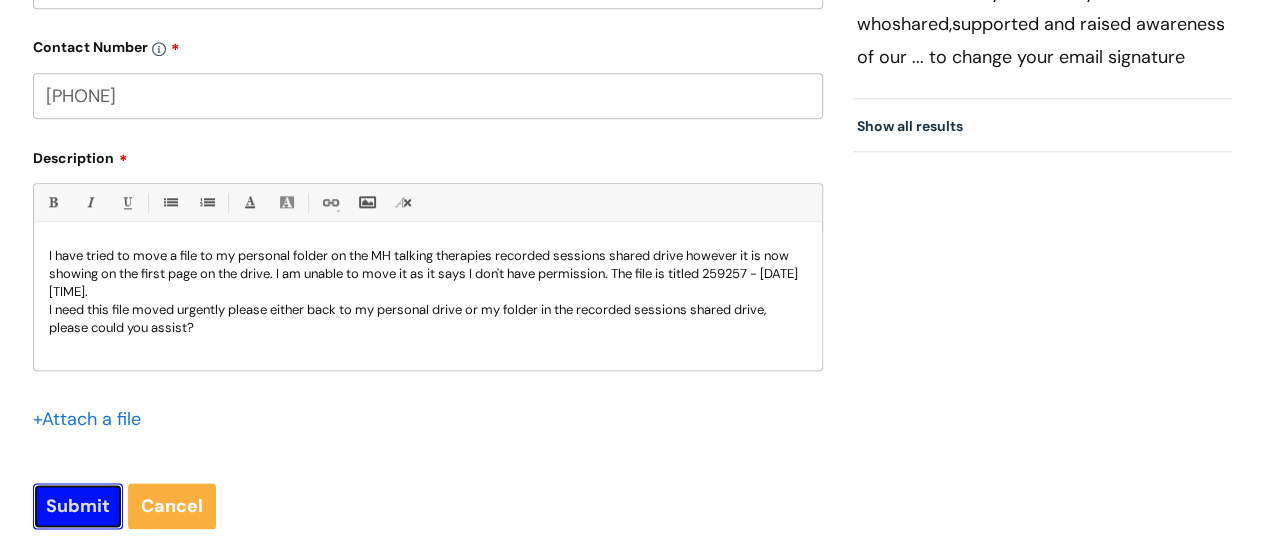type on "Please Wait..." 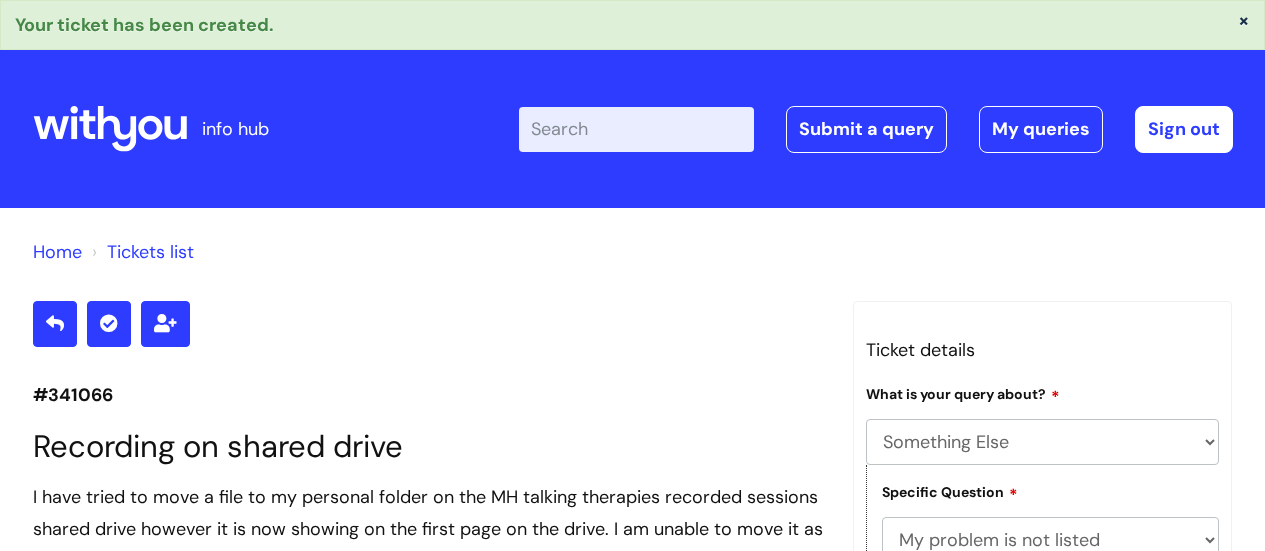 select on "Something Else" 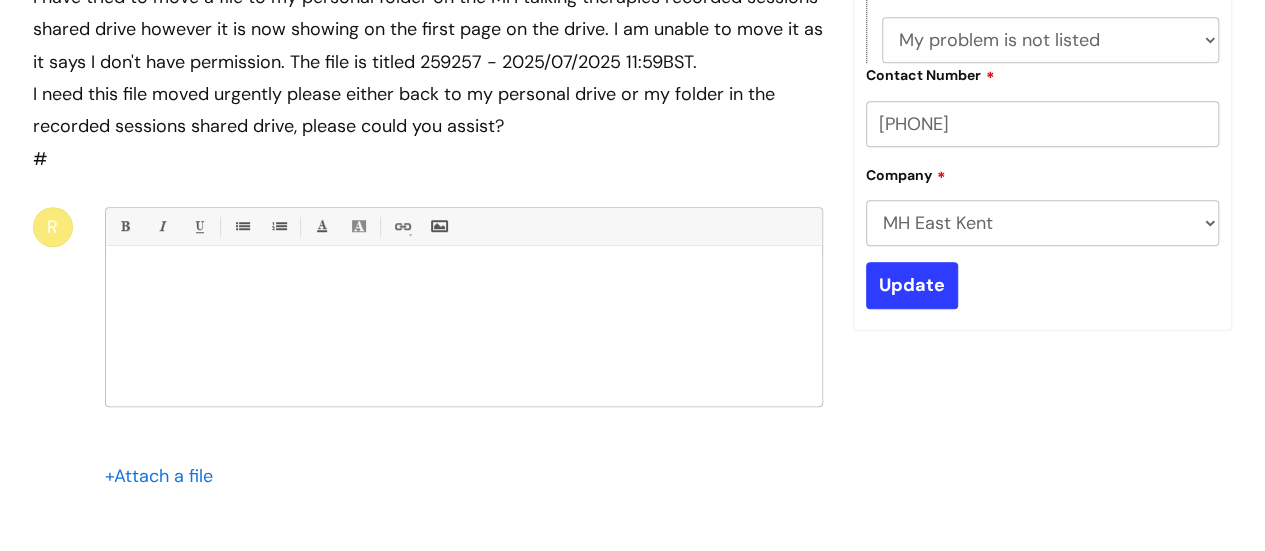 scroll, scrollTop: 203, scrollLeft: 0, axis: vertical 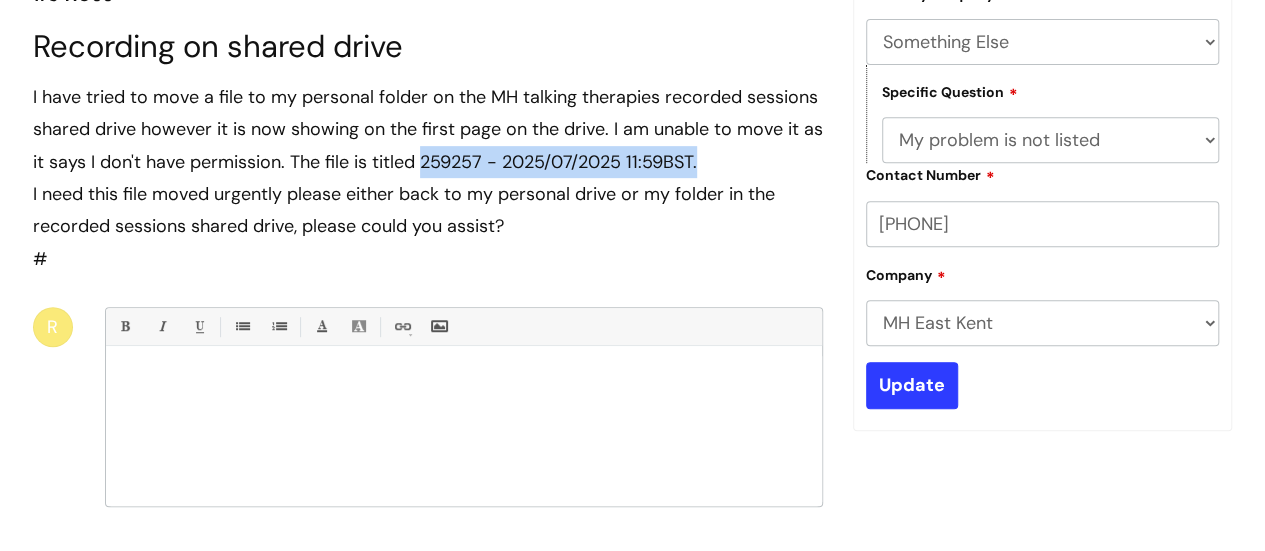 drag, startPoint x: 422, startPoint y: 158, endPoint x: 720, endPoint y: 160, distance: 298.0067 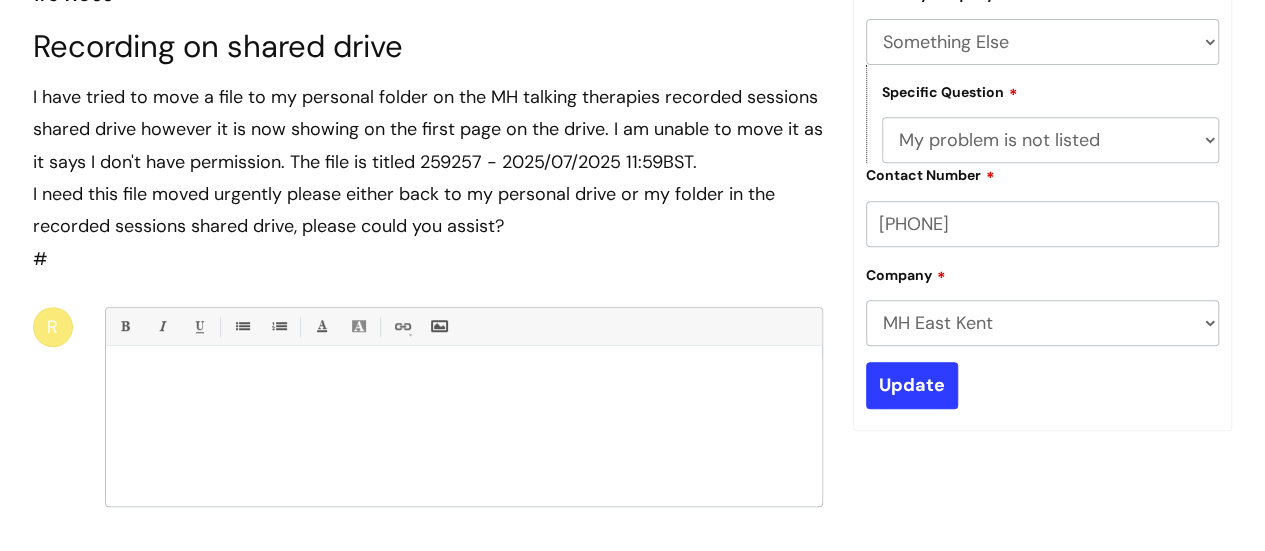 click on "I need this file moved urgently please either back to my personal drive or my folder in the recorded sessions shared drive, please could you assist?" at bounding box center (428, 210) 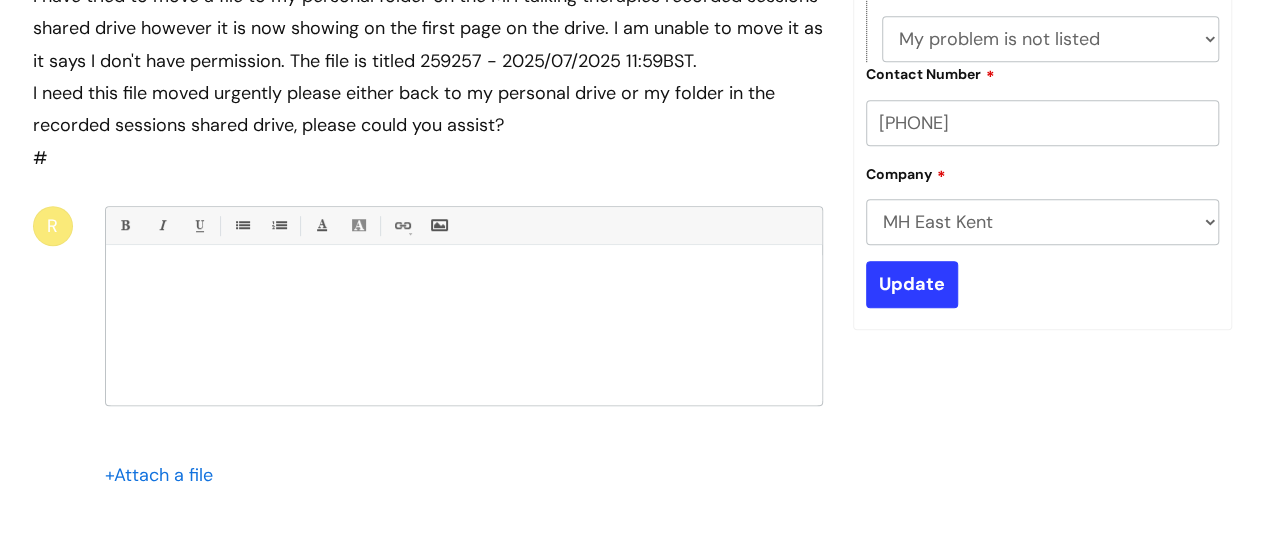 scroll, scrollTop: 600, scrollLeft: 0, axis: vertical 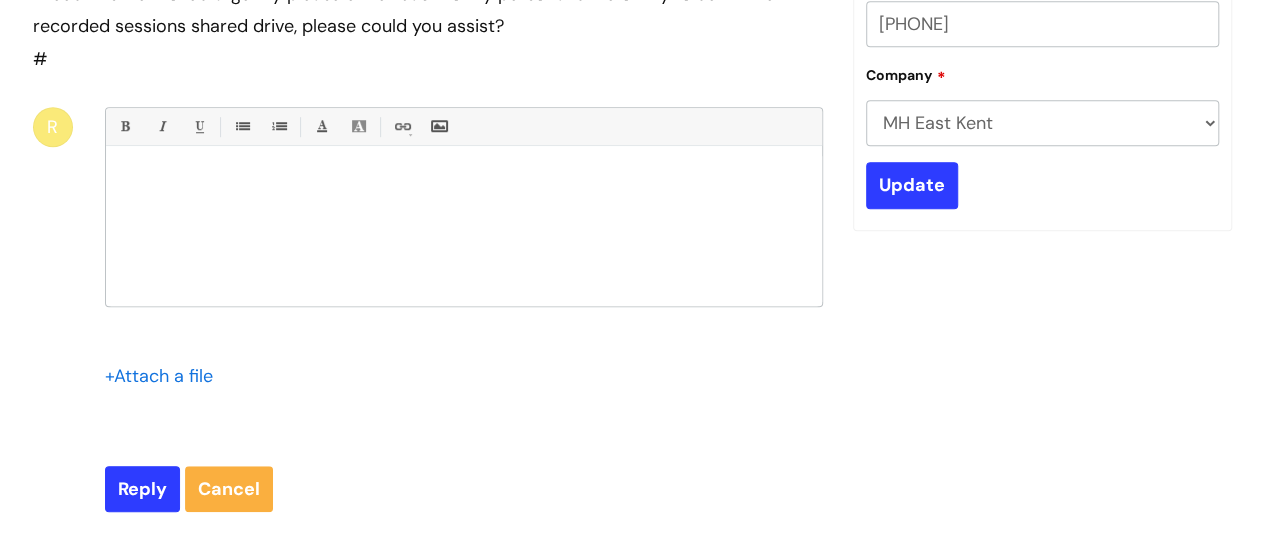 click at bounding box center (464, 231) 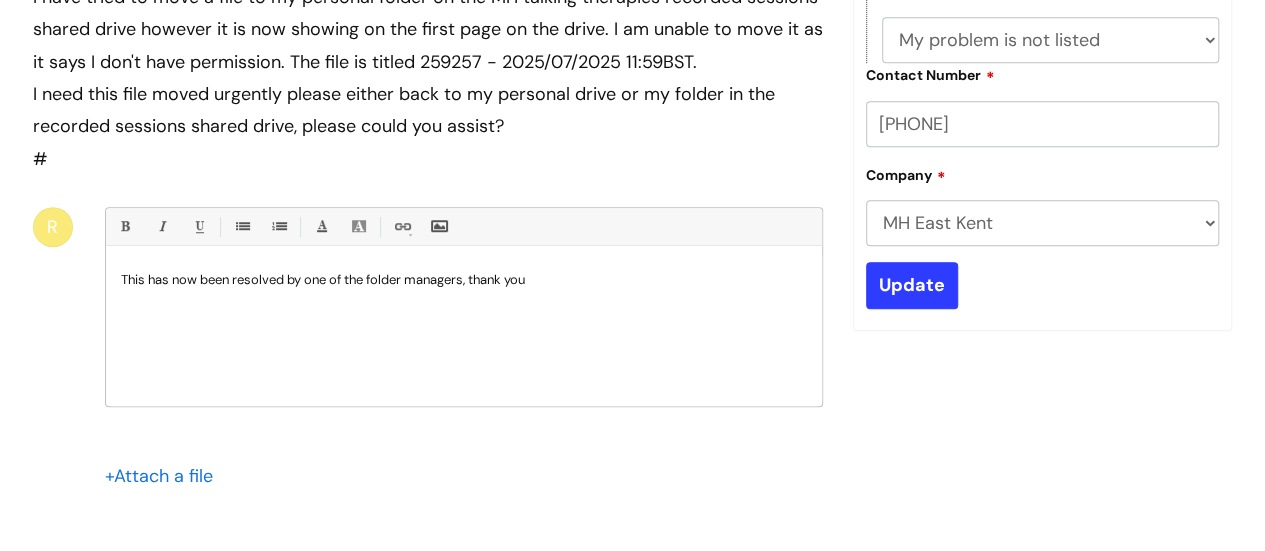 scroll, scrollTop: 700, scrollLeft: 0, axis: vertical 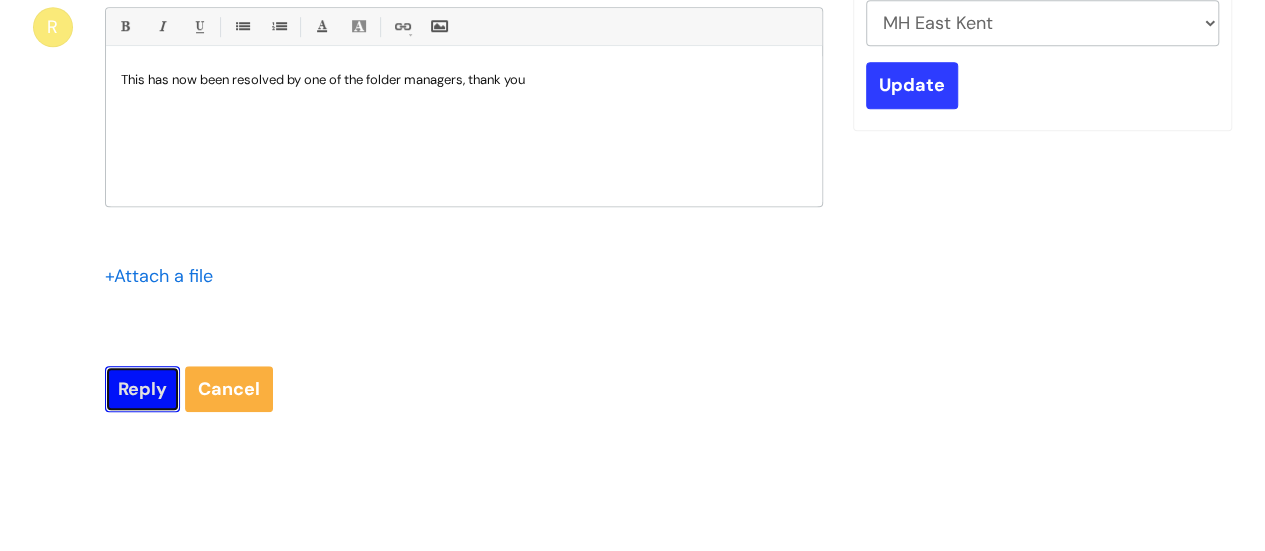 click on "Reply" at bounding box center (142, 389) 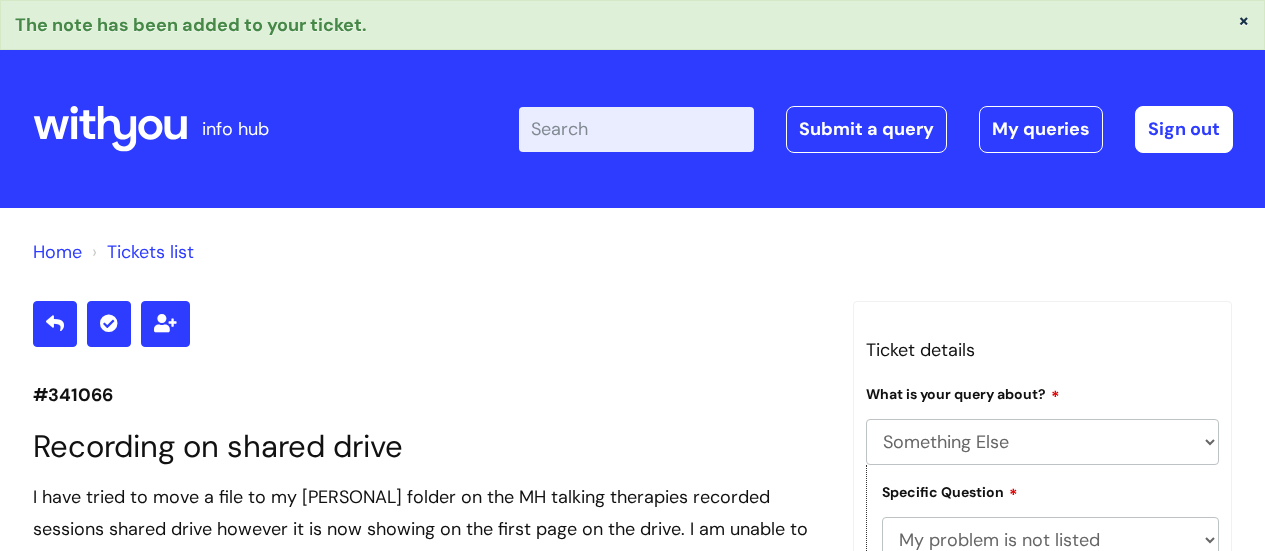 select on "Something Else" 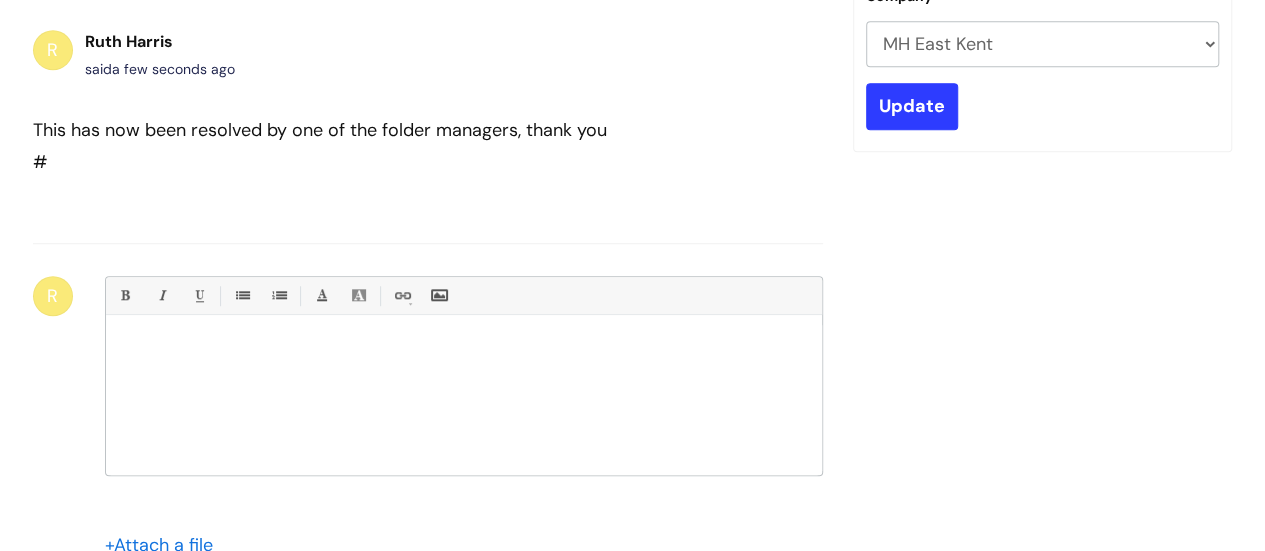 scroll, scrollTop: 550, scrollLeft: 0, axis: vertical 